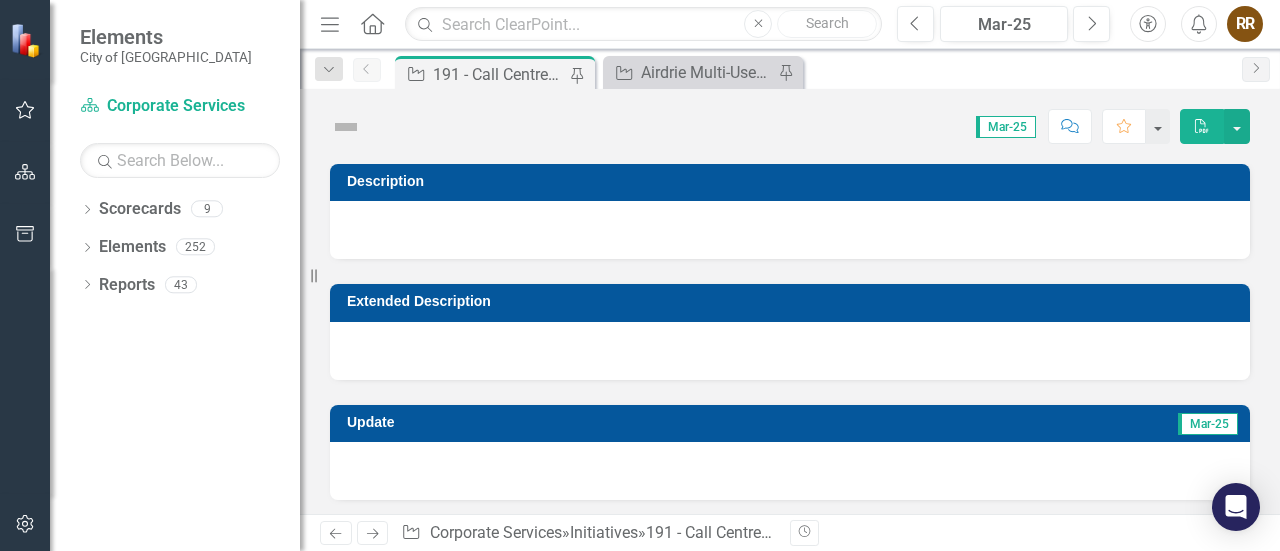 scroll, scrollTop: 0, scrollLeft: 0, axis: both 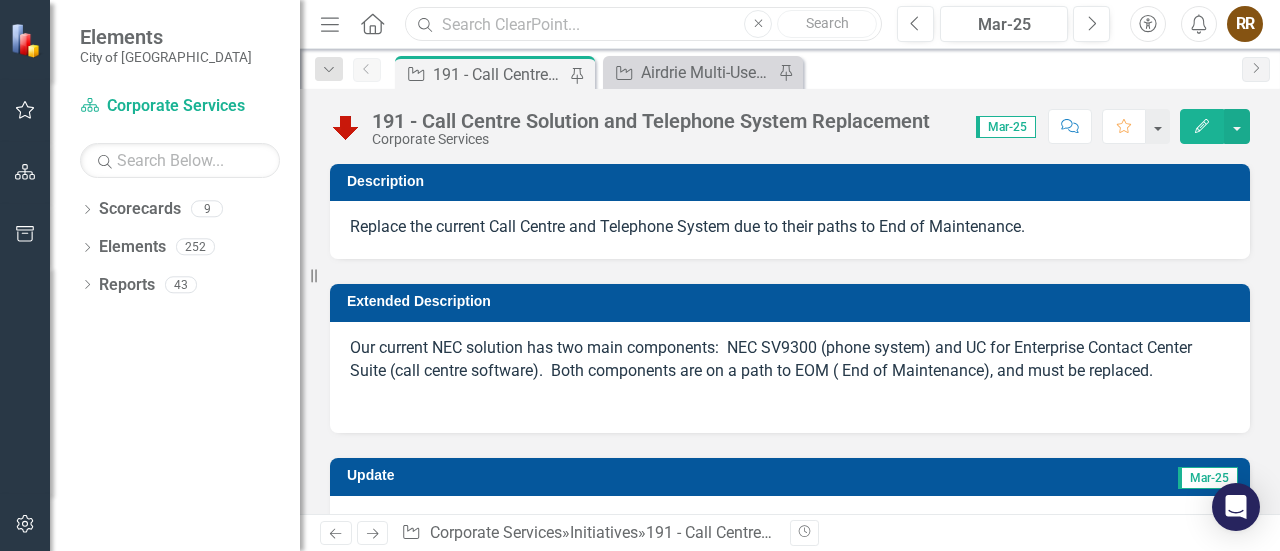 click at bounding box center (643, 24) 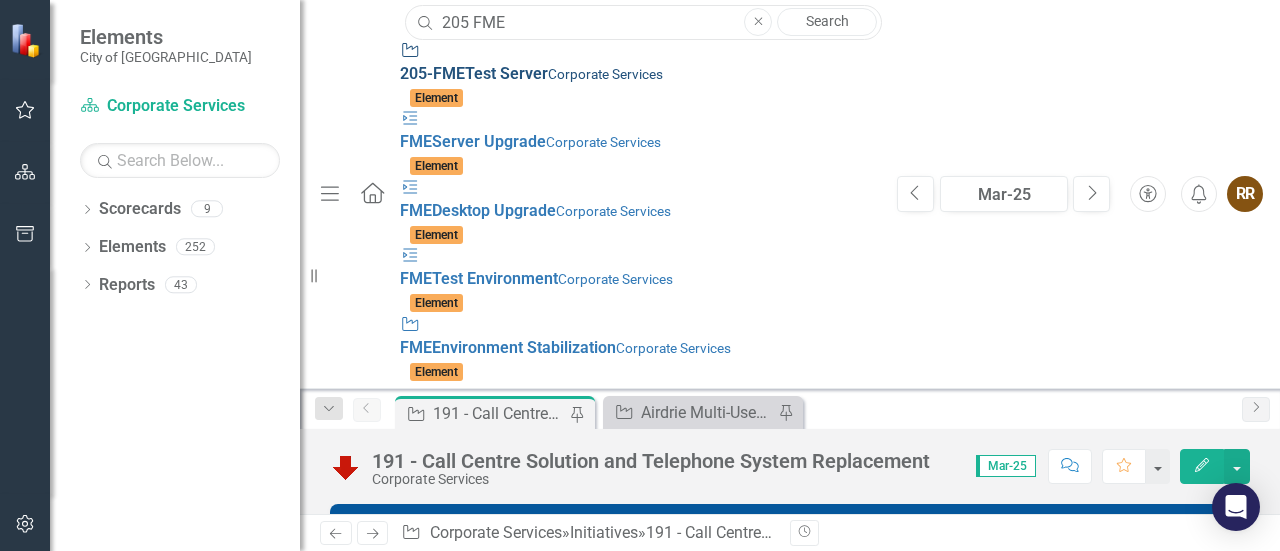 type on "205 FME" 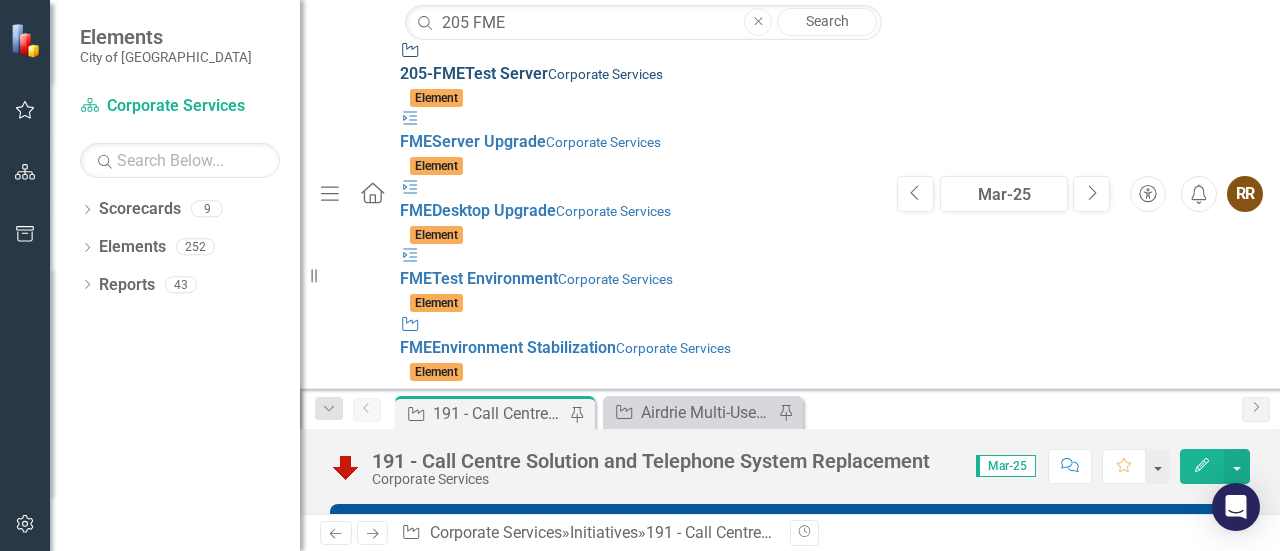 click on "Initiative 205  -  FME  Test Server Corporate Services" at bounding box center [638, 63] 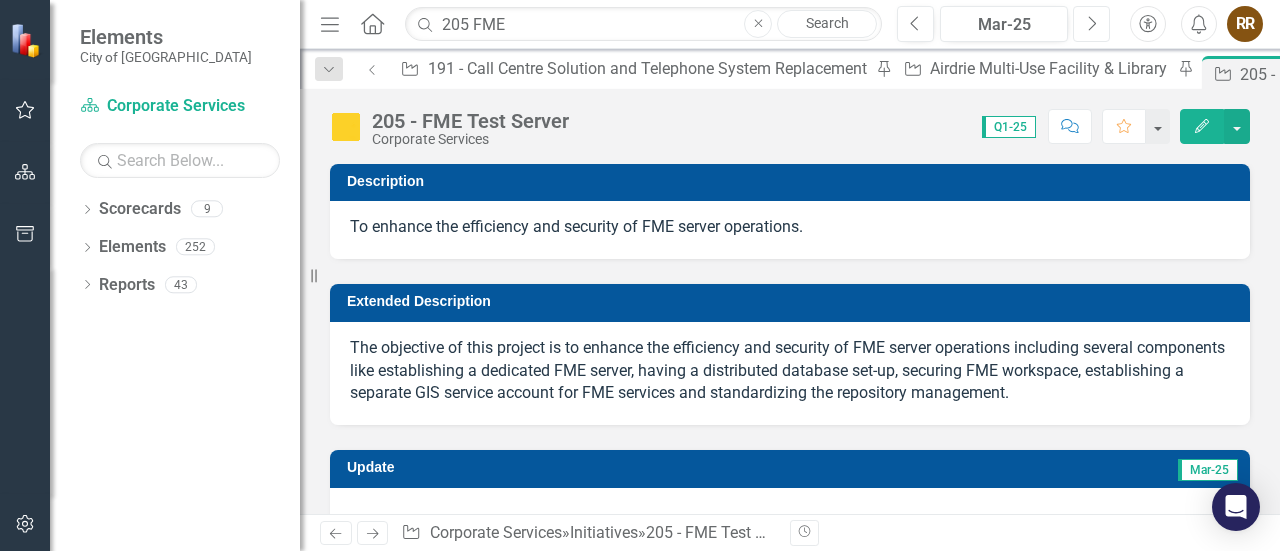 click on "Next" at bounding box center (1091, 24) 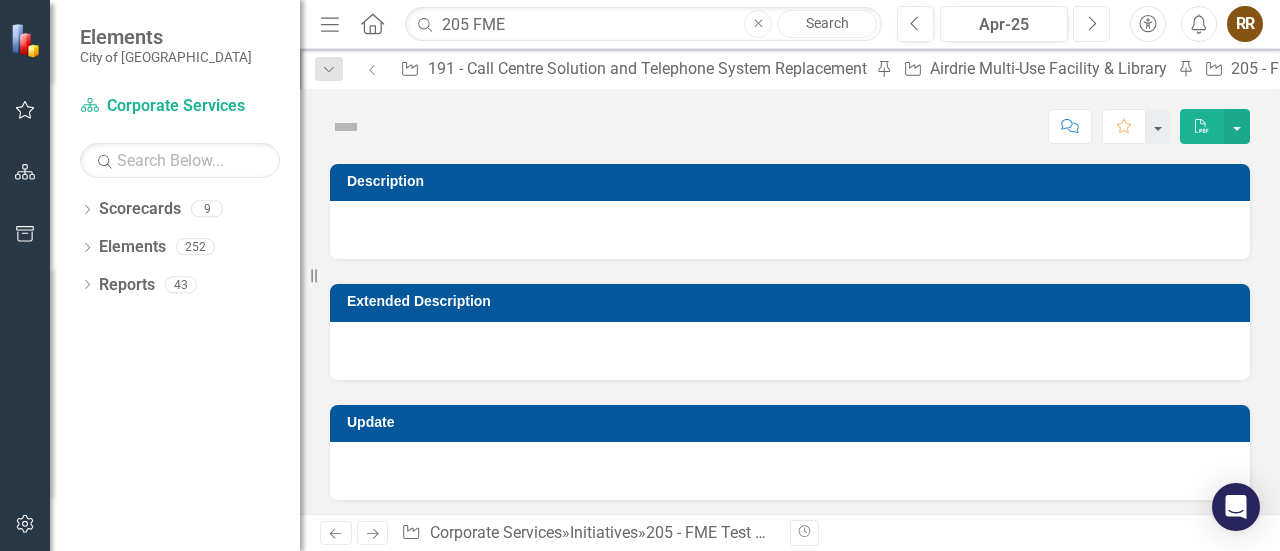click on "Next" 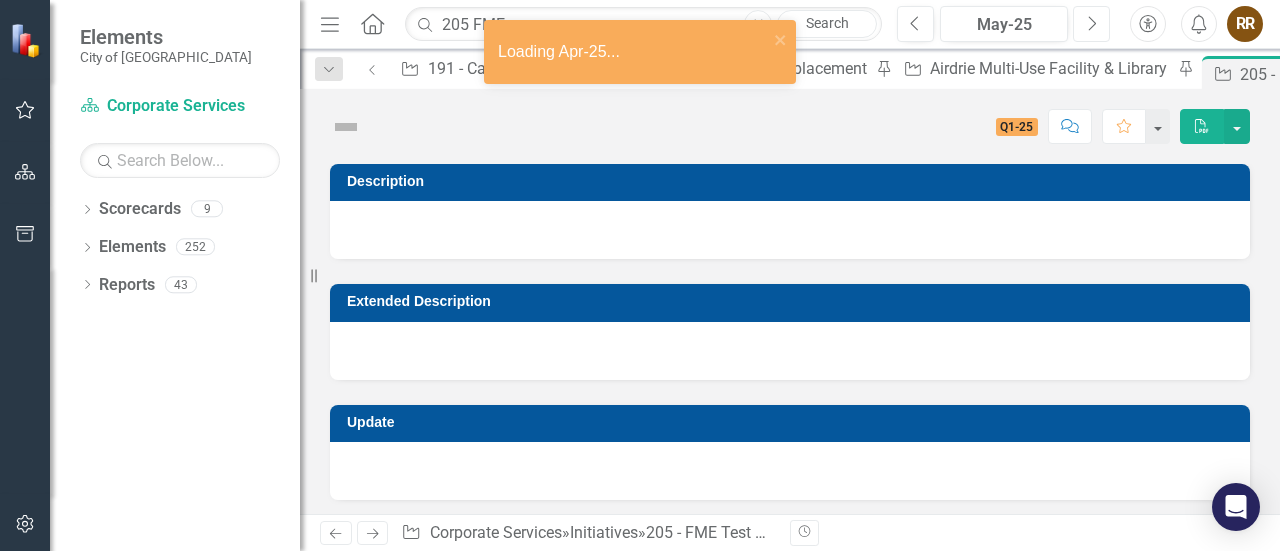 click on "Next" 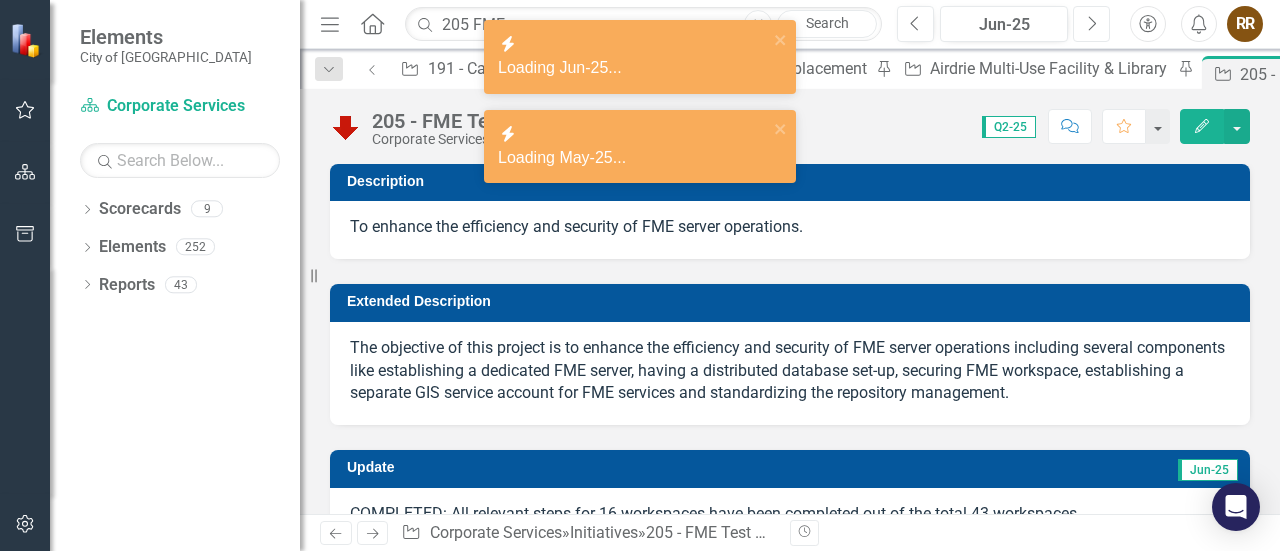 scroll, scrollTop: 159, scrollLeft: 0, axis: vertical 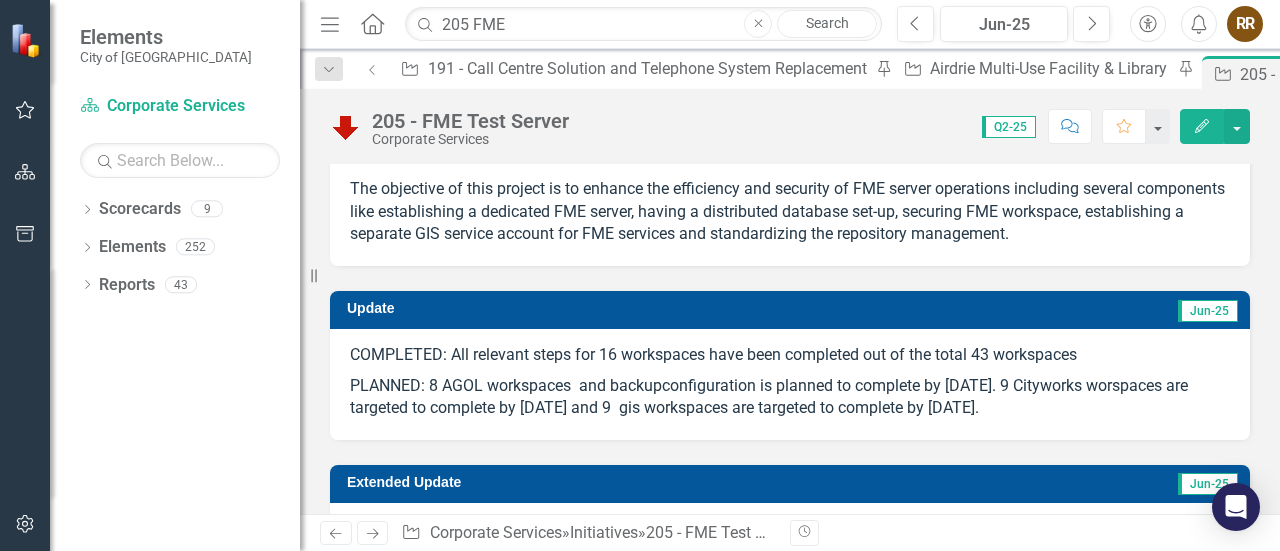 click on "Edit" 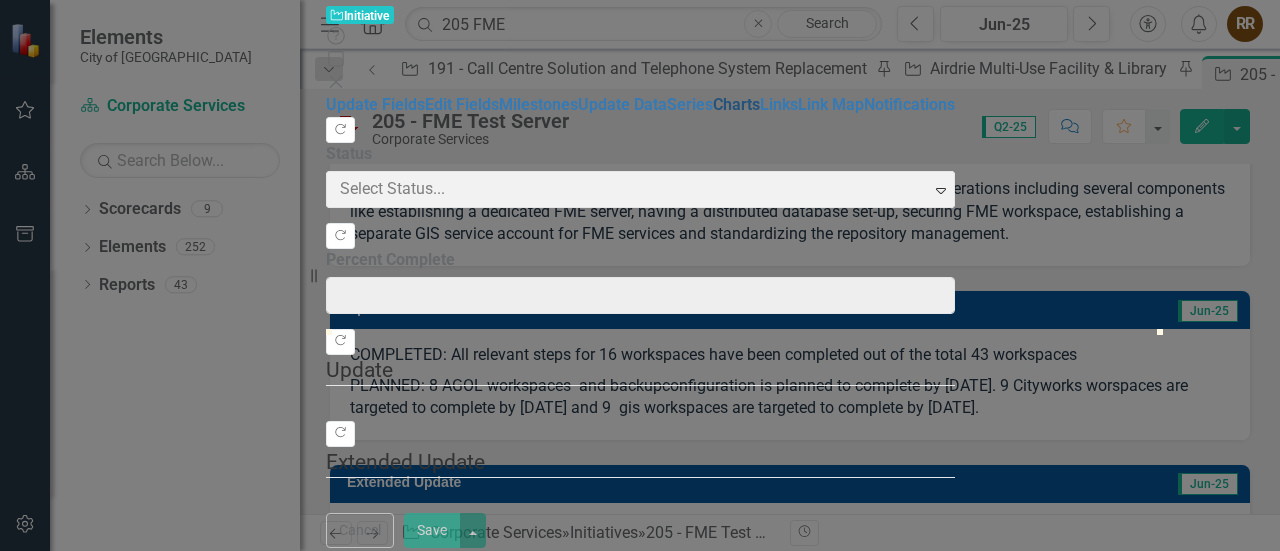 type on "37" 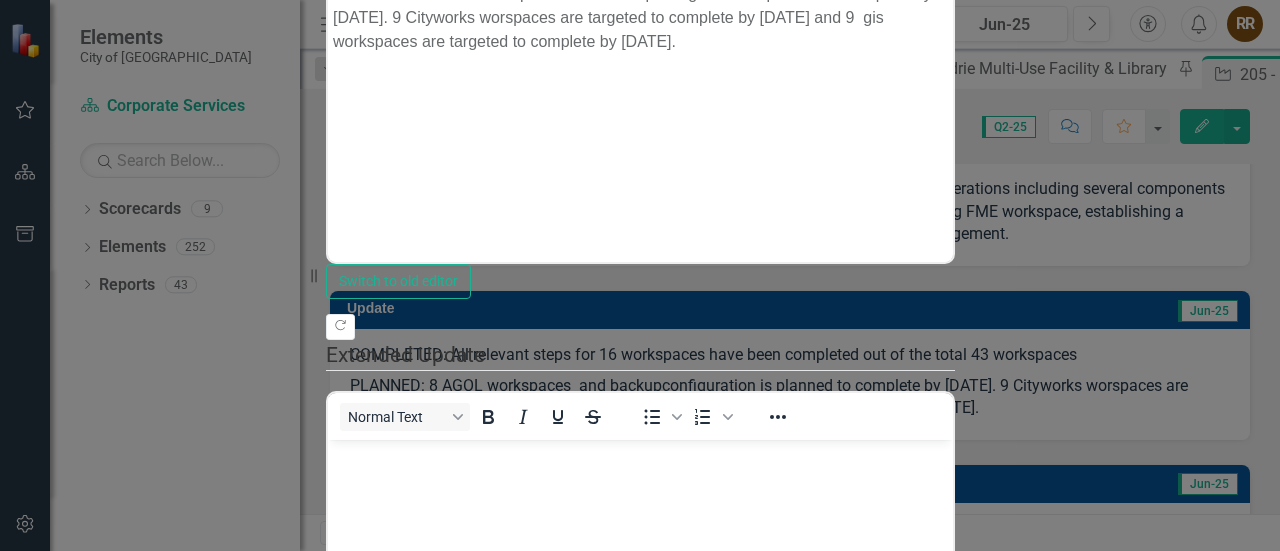 scroll, scrollTop: 0, scrollLeft: 0, axis: both 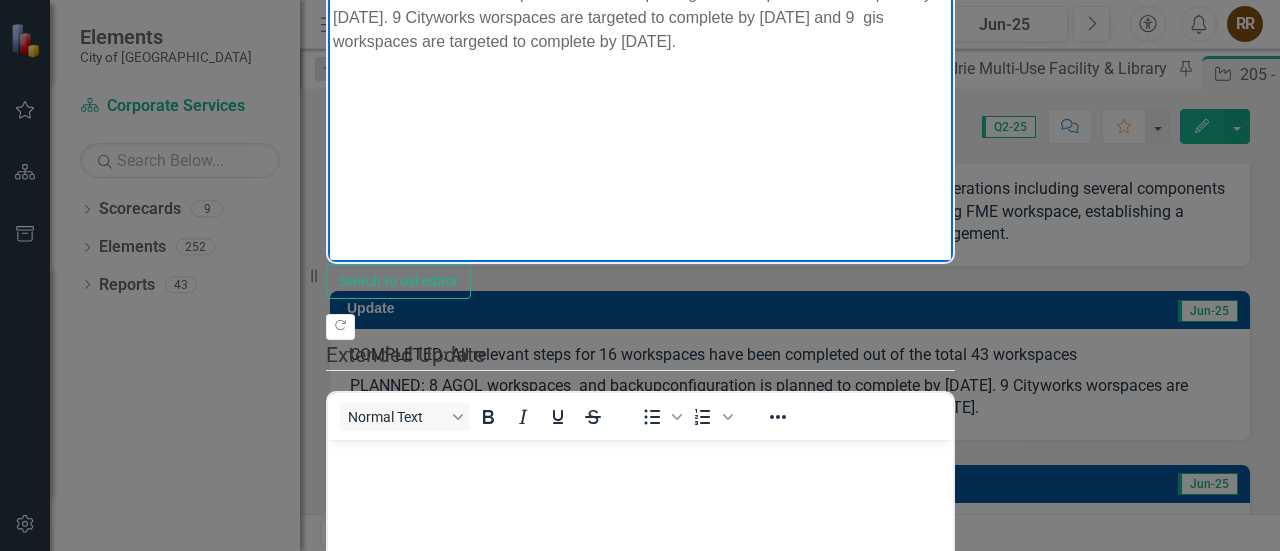 click on "PLANNED: 8 AGOL workspaces  and backupconfiguration is planned to complete by [DATE]. 9 Cityworks worspaces are targeted to complete by [DATE] and 9  gis workspaces are targeted to complete by [DATE]." at bounding box center [639, 18] 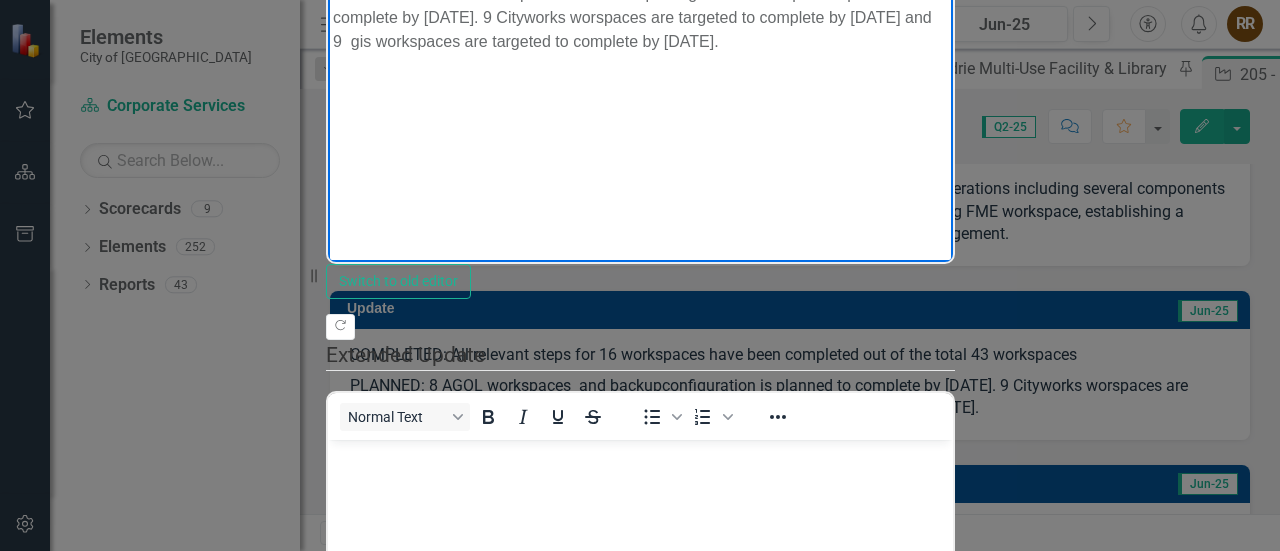 click on "Save" at bounding box center [432, 1155] 